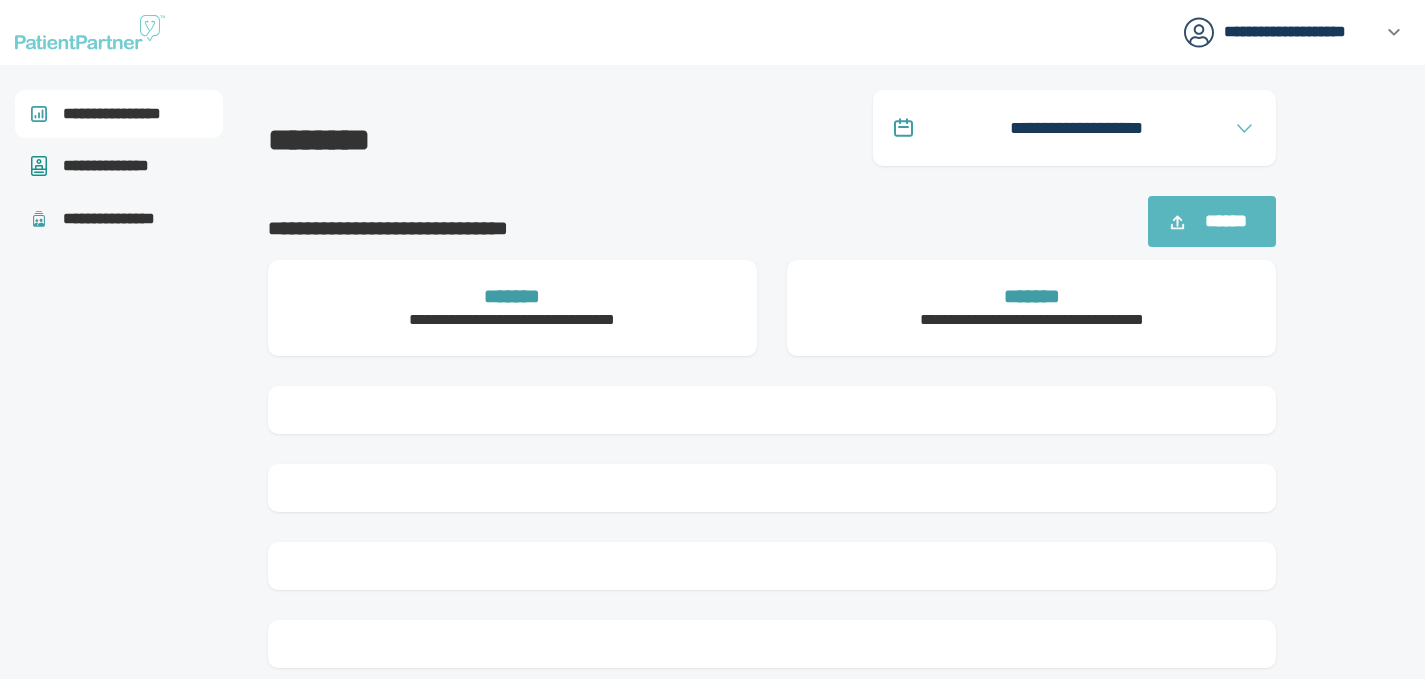 scroll, scrollTop: 0, scrollLeft: 0, axis: both 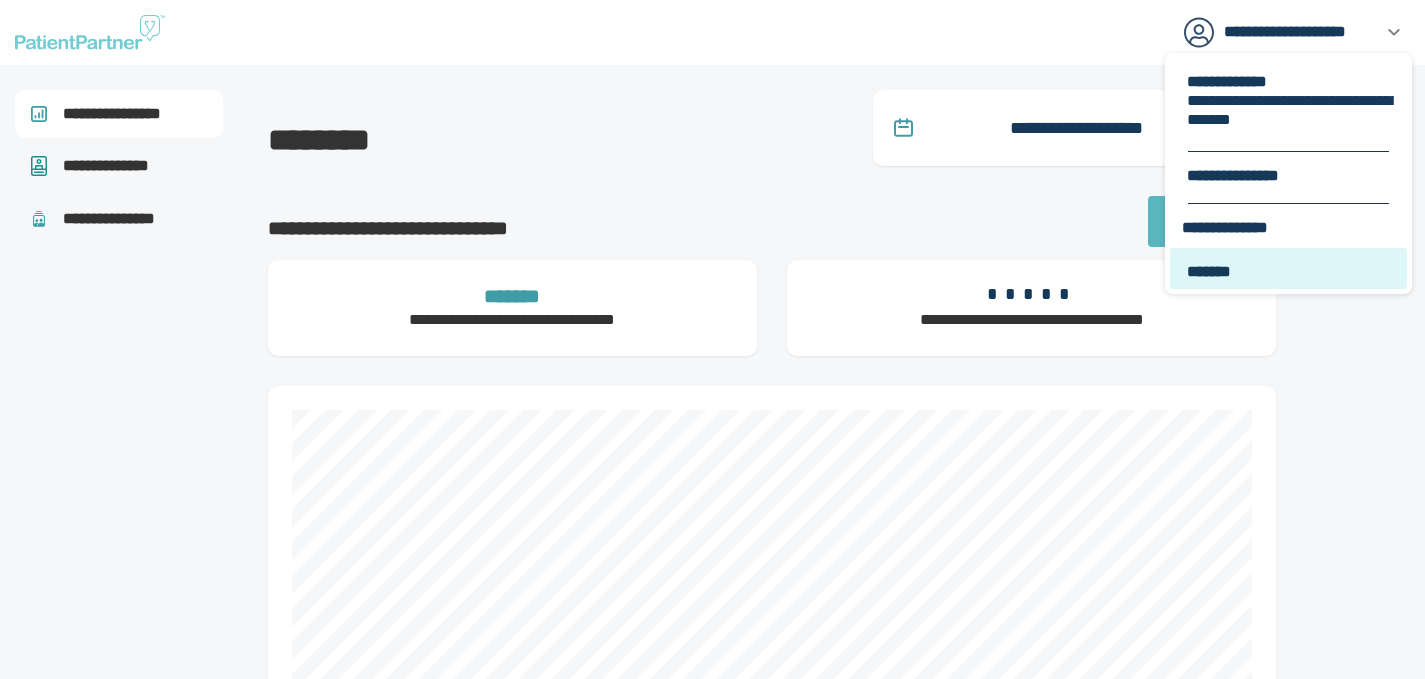 click on "*******" at bounding box center (1288, 268) 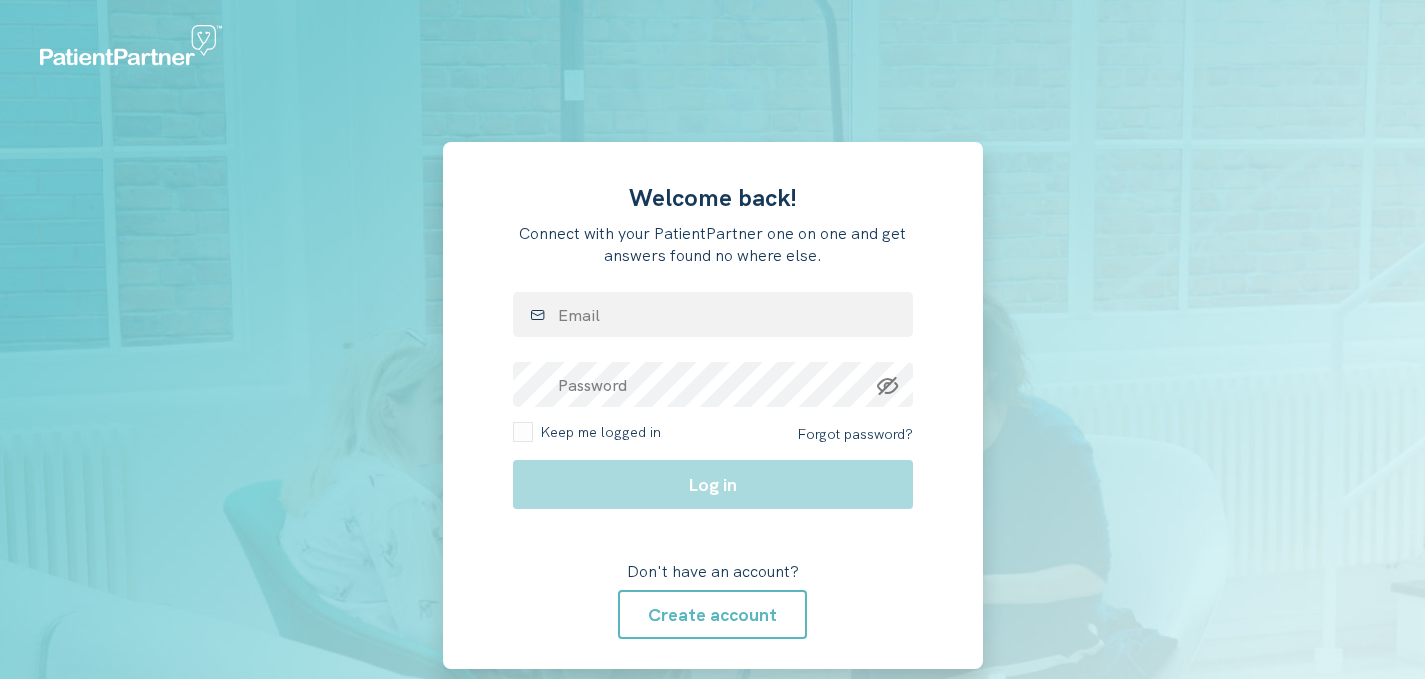 scroll, scrollTop: 0, scrollLeft: 0, axis: both 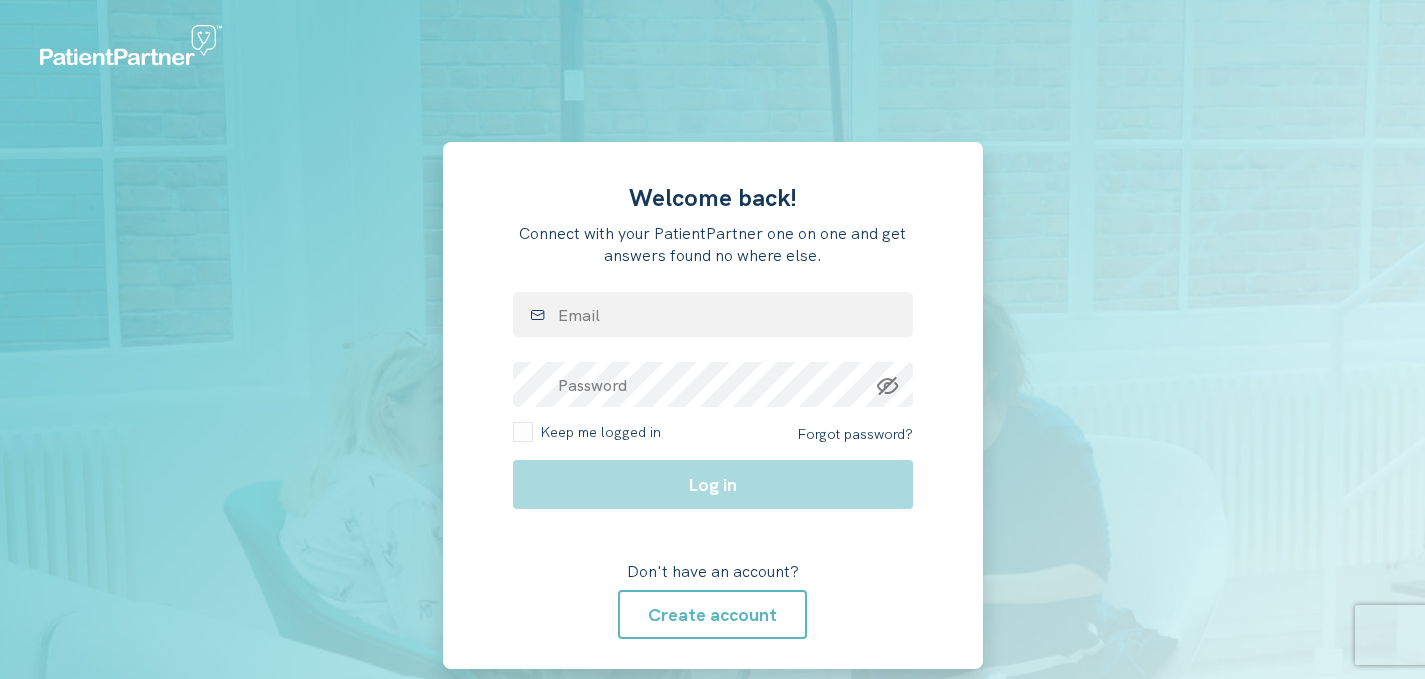 click on "Email" at bounding box center (713, 314) 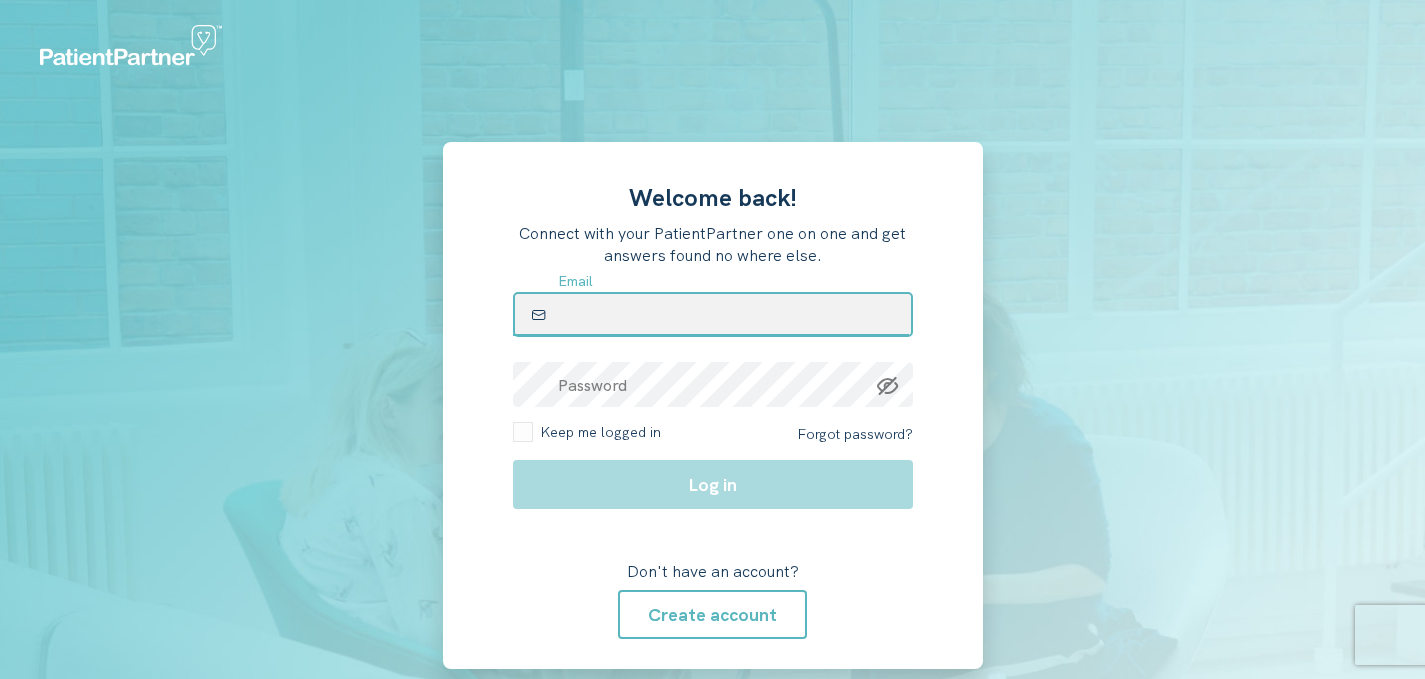 click at bounding box center [713, 314] 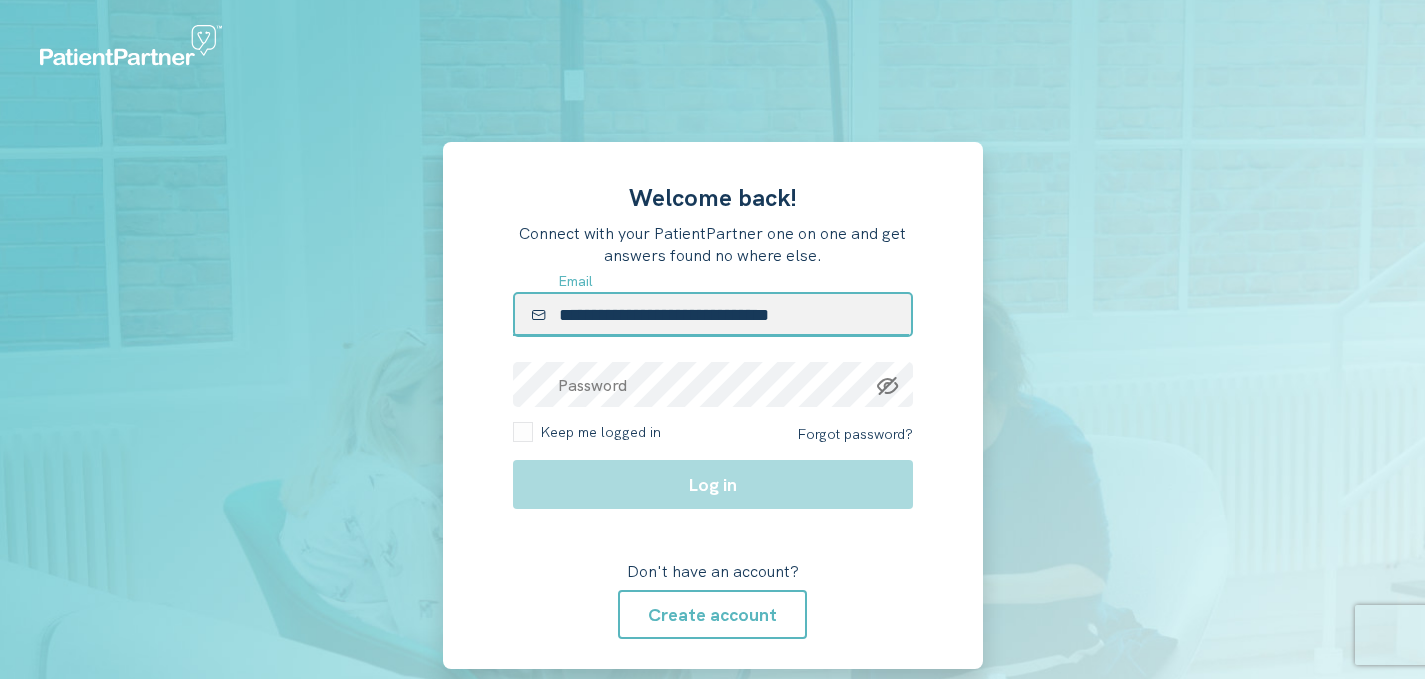 type on "**********" 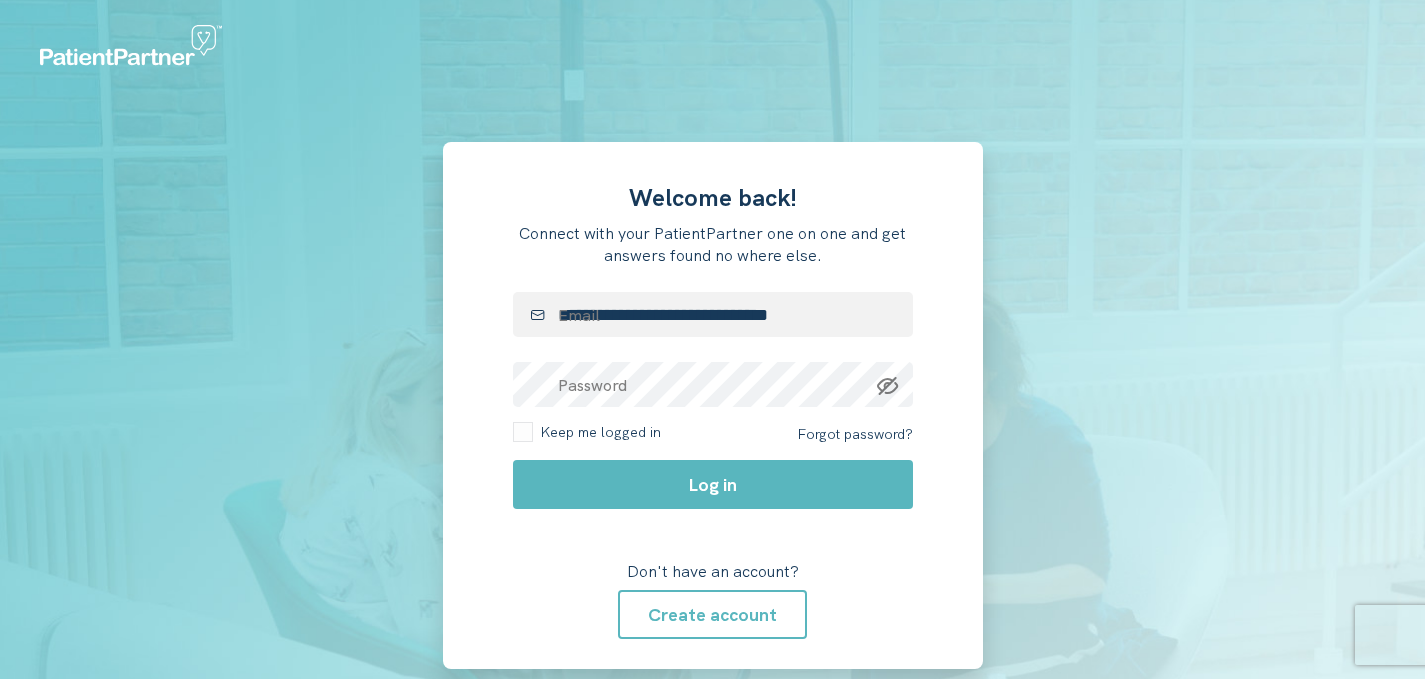 click on "**********" at bounding box center (713, 405) 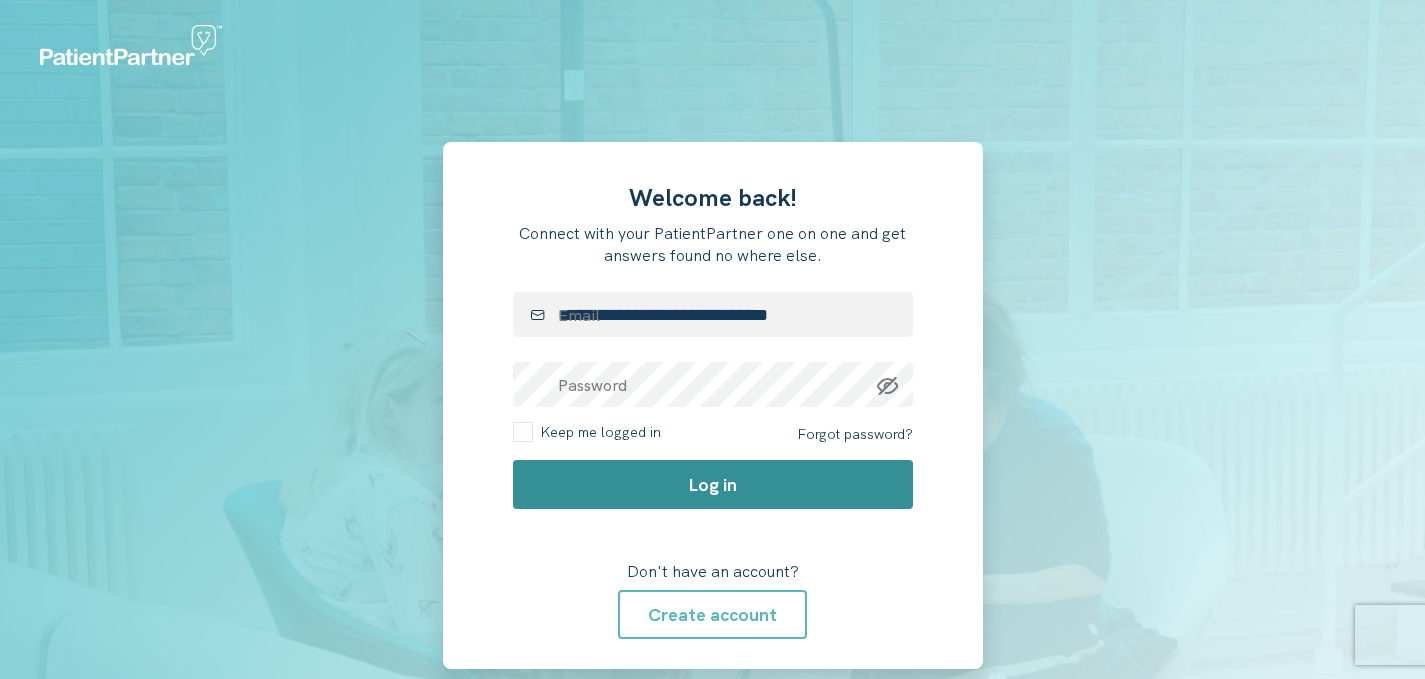 click on "Log in" 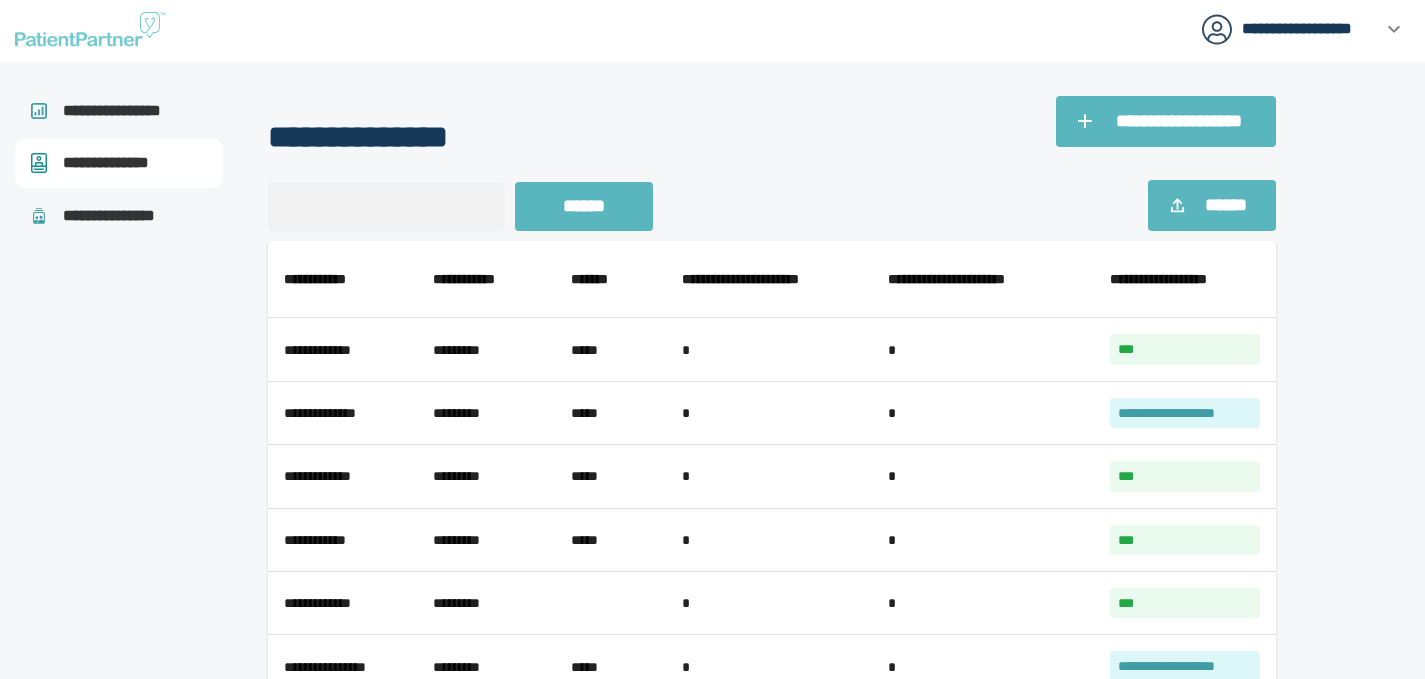 scroll, scrollTop: 4, scrollLeft: 0, axis: vertical 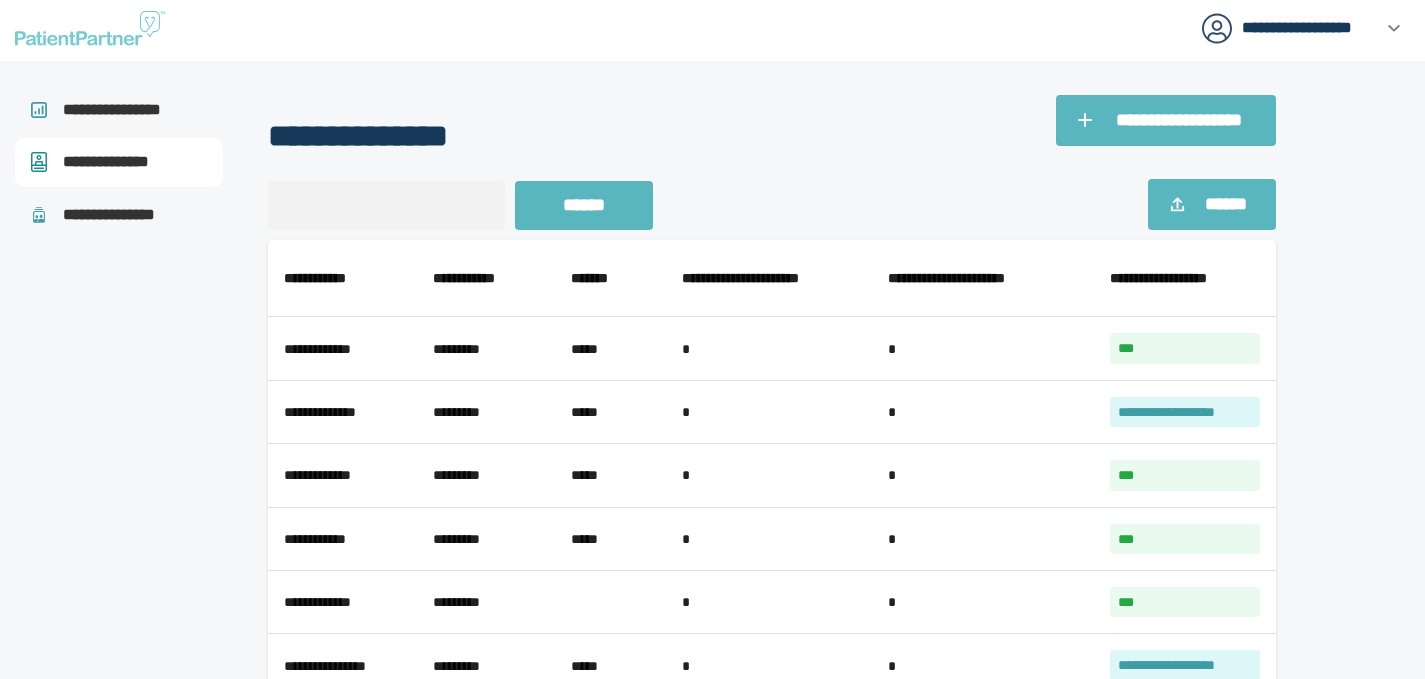 click on "**********" at bounding box center (712, 583) 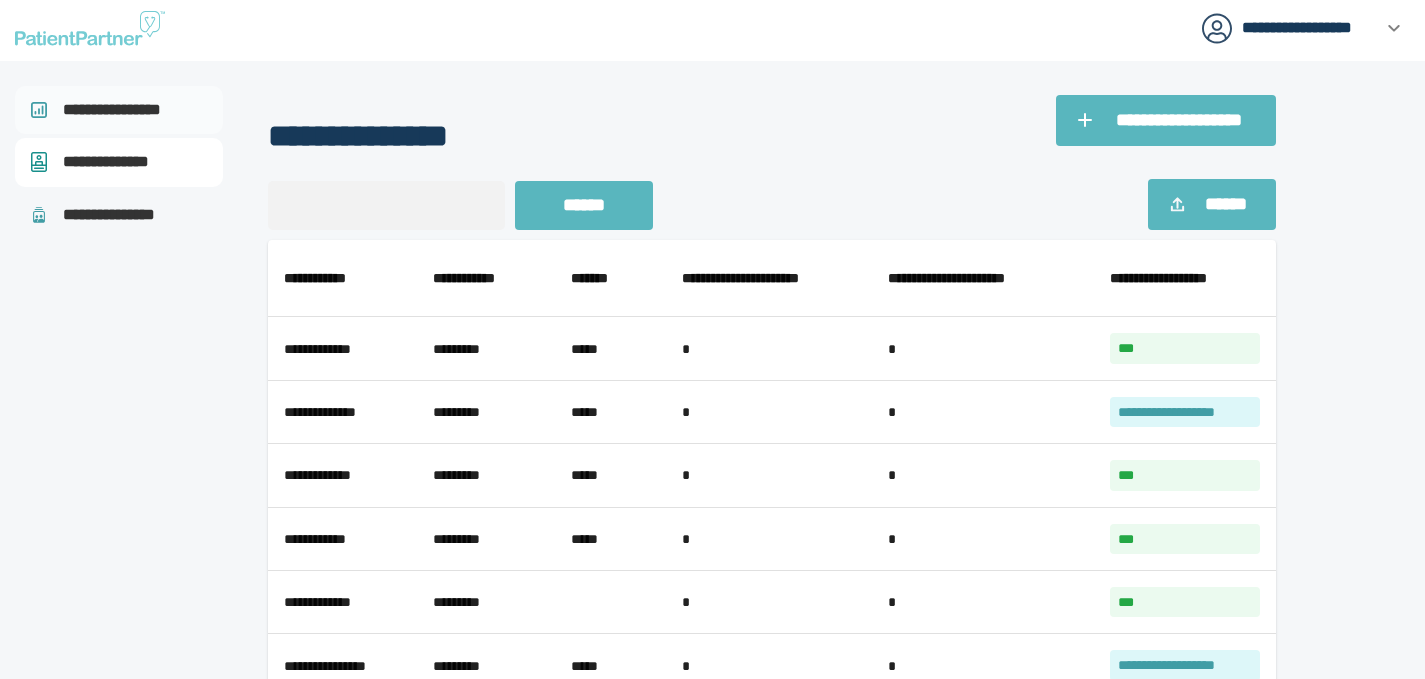 click on "**********" at bounding box center (121, 110) 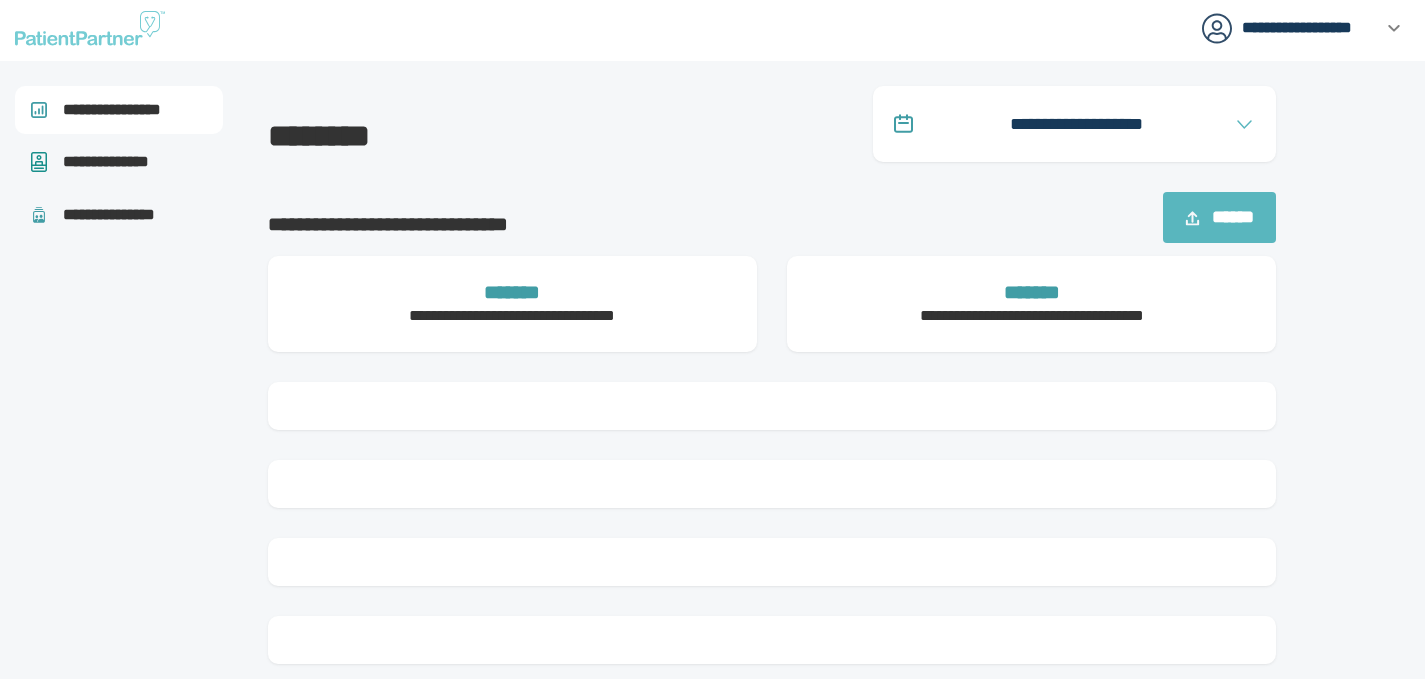 scroll, scrollTop: 0, scrollLeft: 0, axis: both 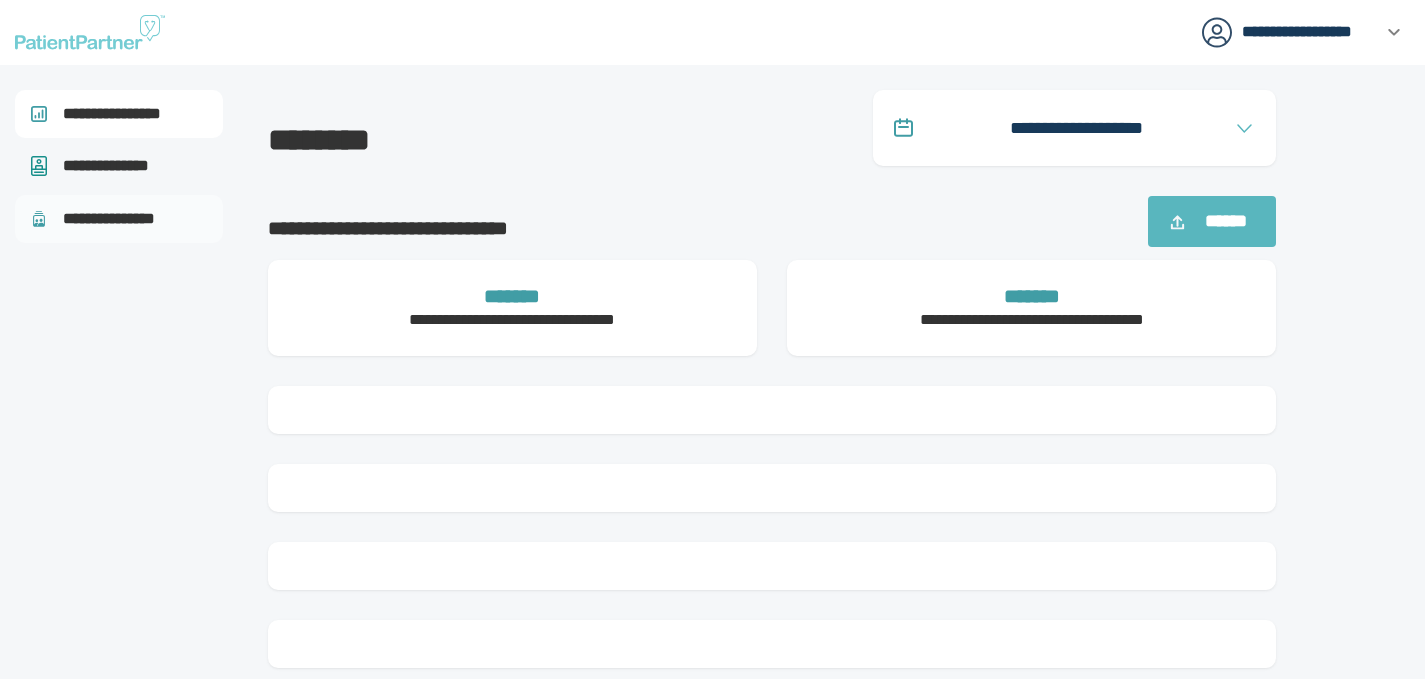 click on "**********" at bounding box center (122, 219) 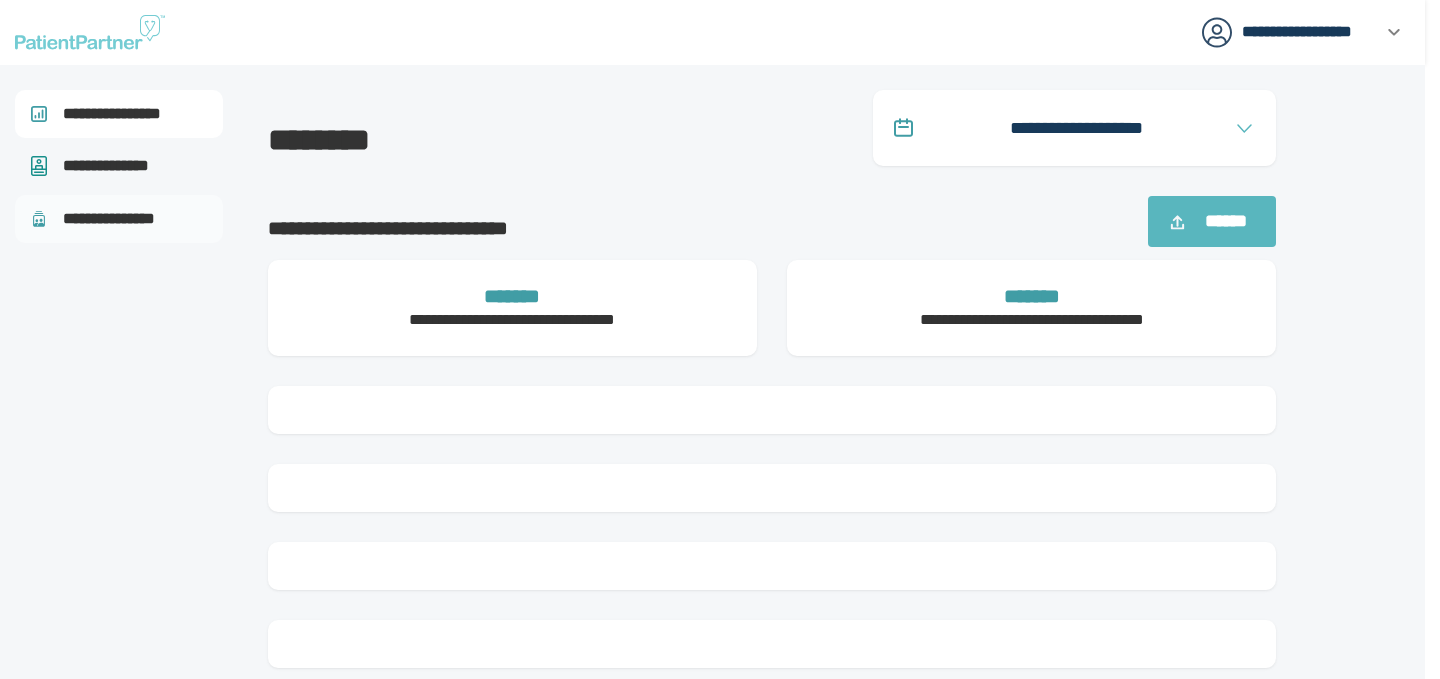 select on "**" 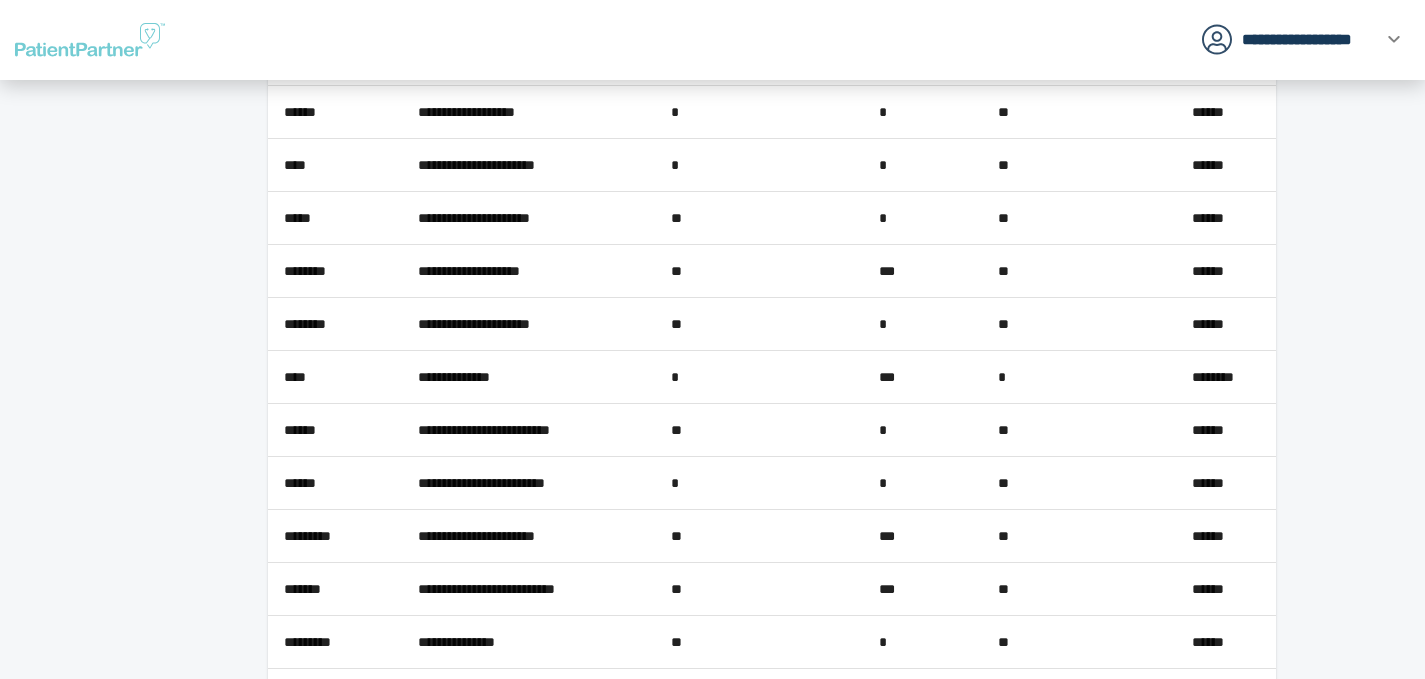 scroll, scrollTop: 0, scrollLeft: 0, axis: both 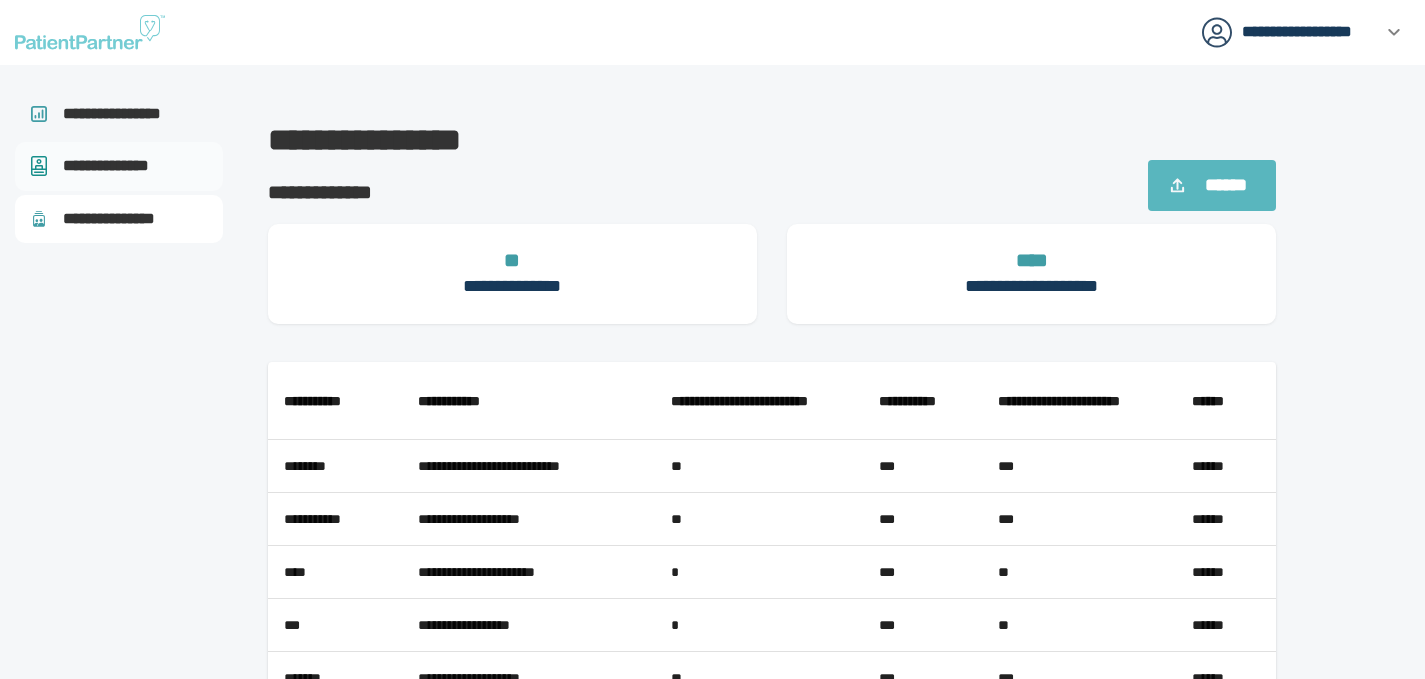 click on "**********" at bounding box center (124, 166) 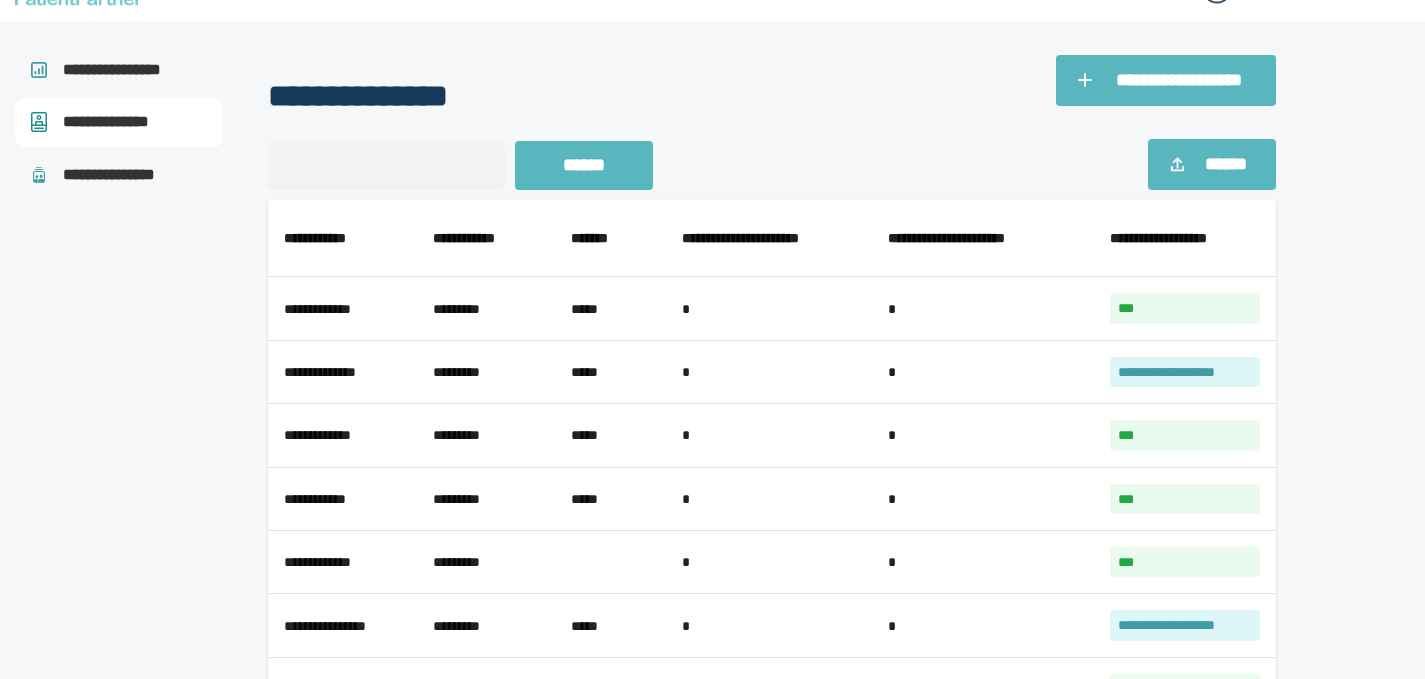 scroll, scrollTop: 0, scrollLeft: 0, axis: both 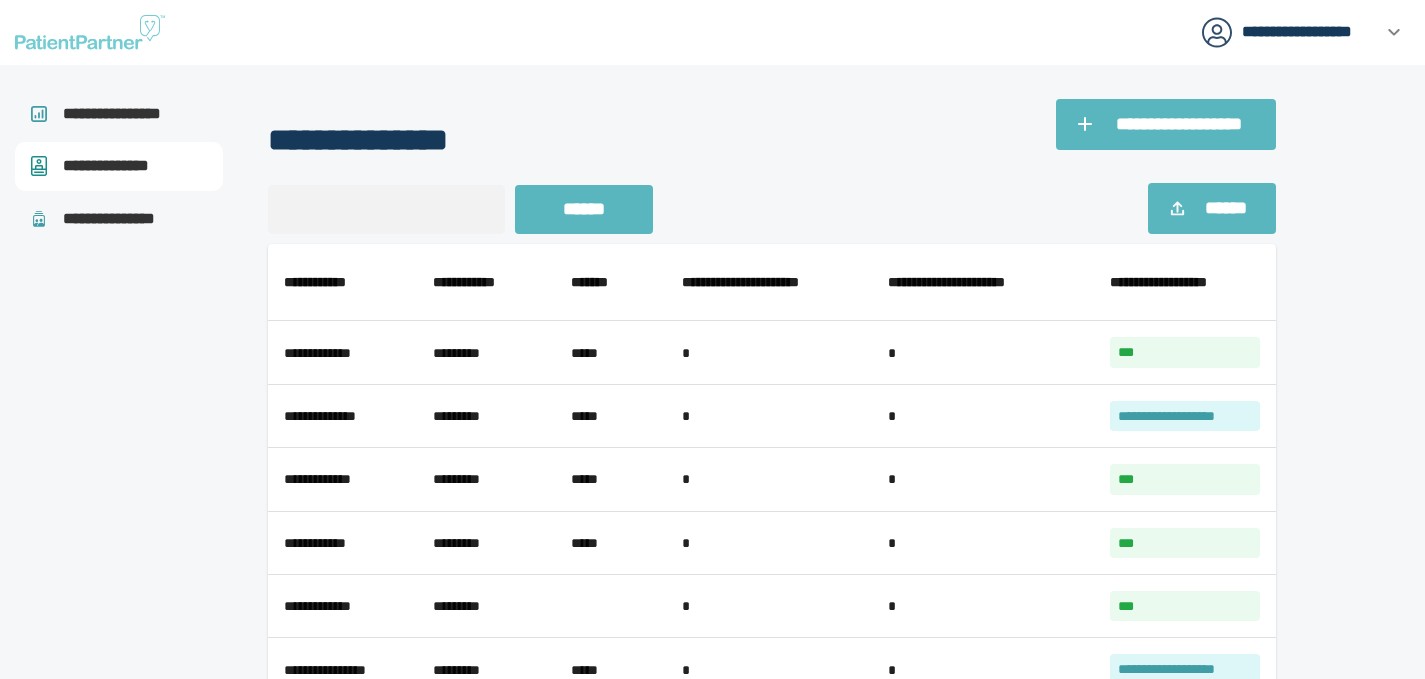 click on "**********" at bounding box center (712, 587) 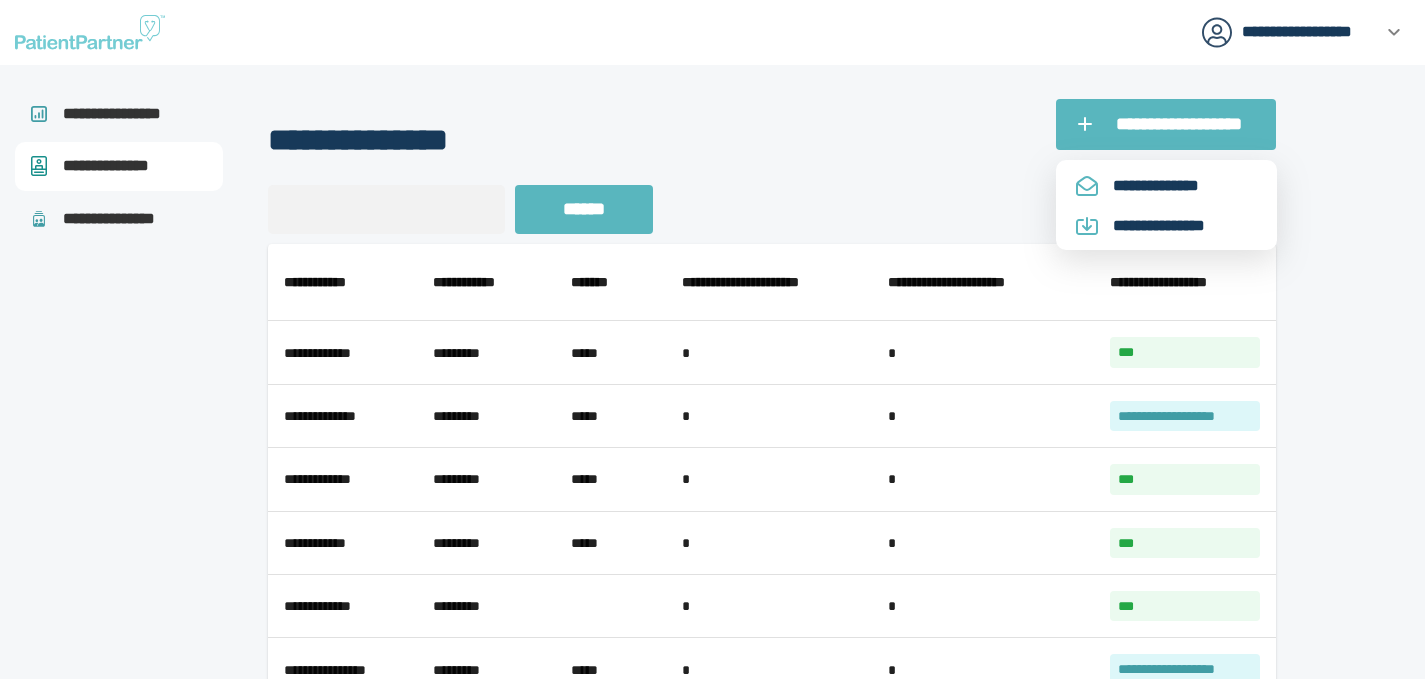 click at bounding box center (1365, 599) 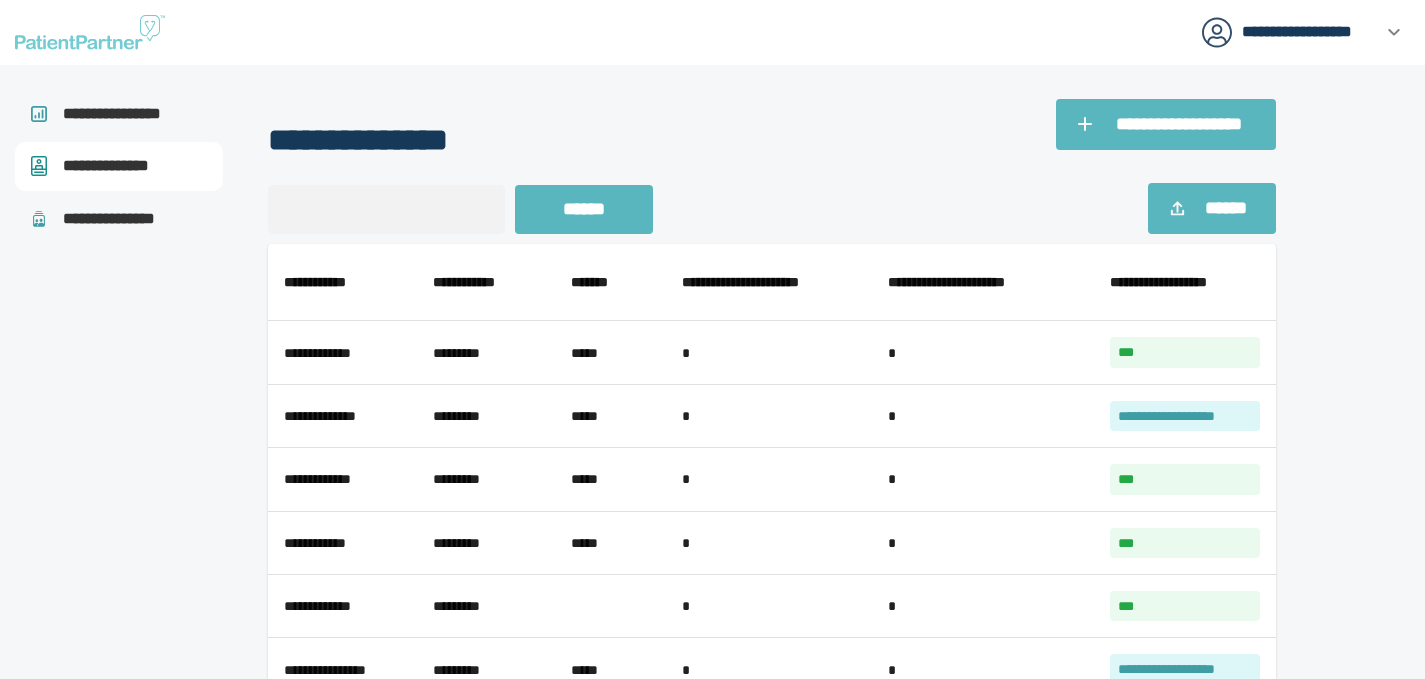 click on "******" at bounding box center [1225, 208] 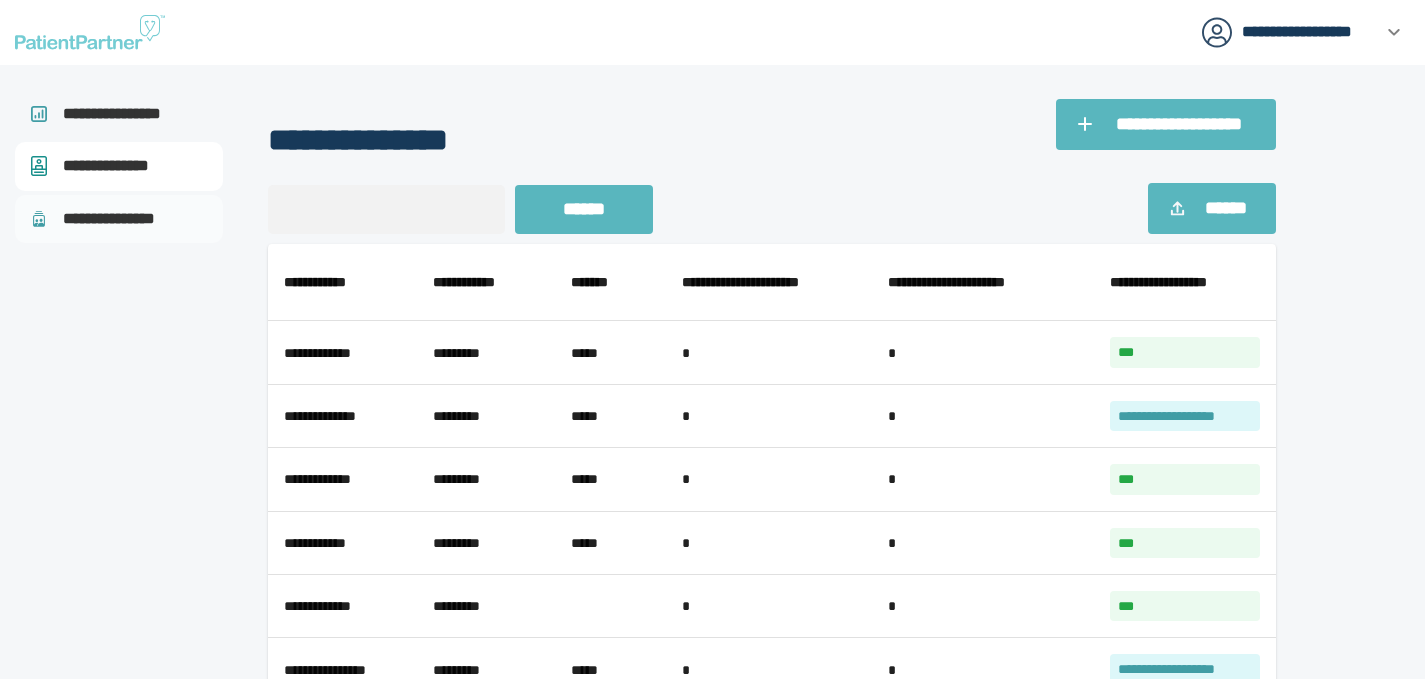 click on "**********" at bounding box center (122, 219) 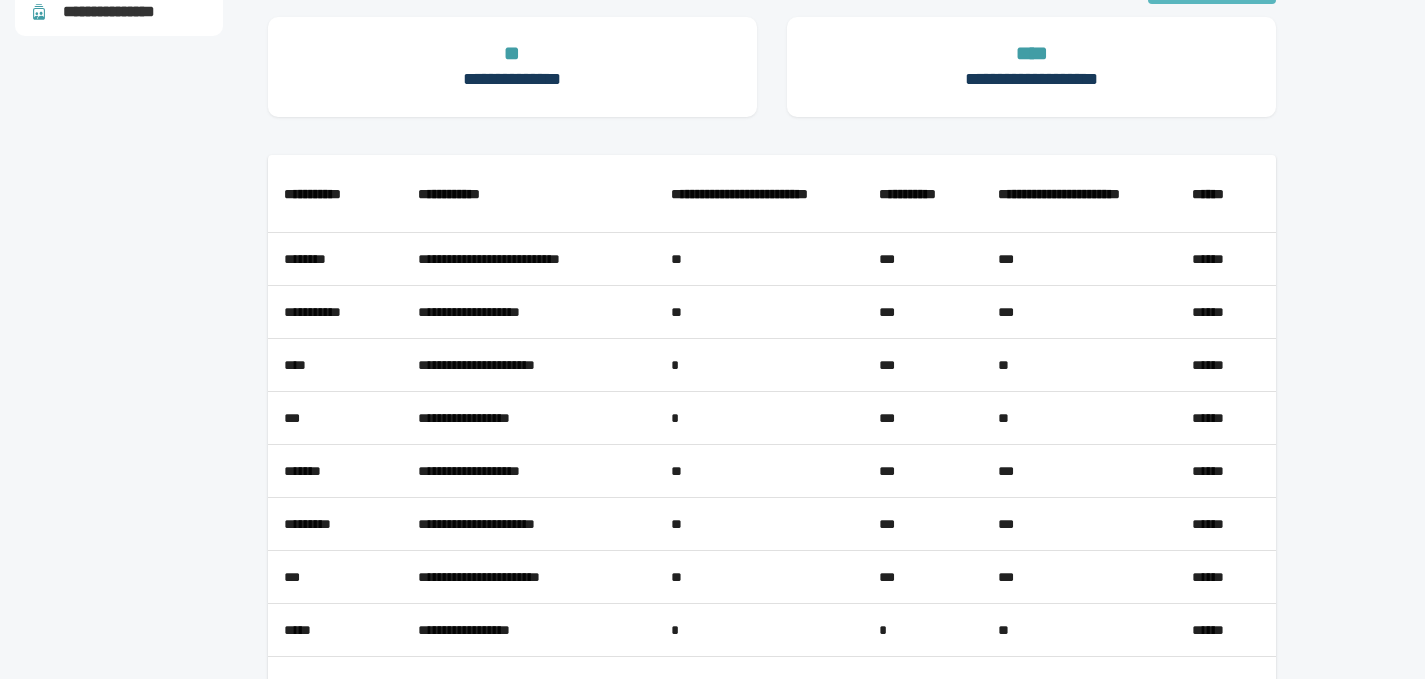 scroll, scrollTop: 208, scrollLeft: 0, axis: vertical 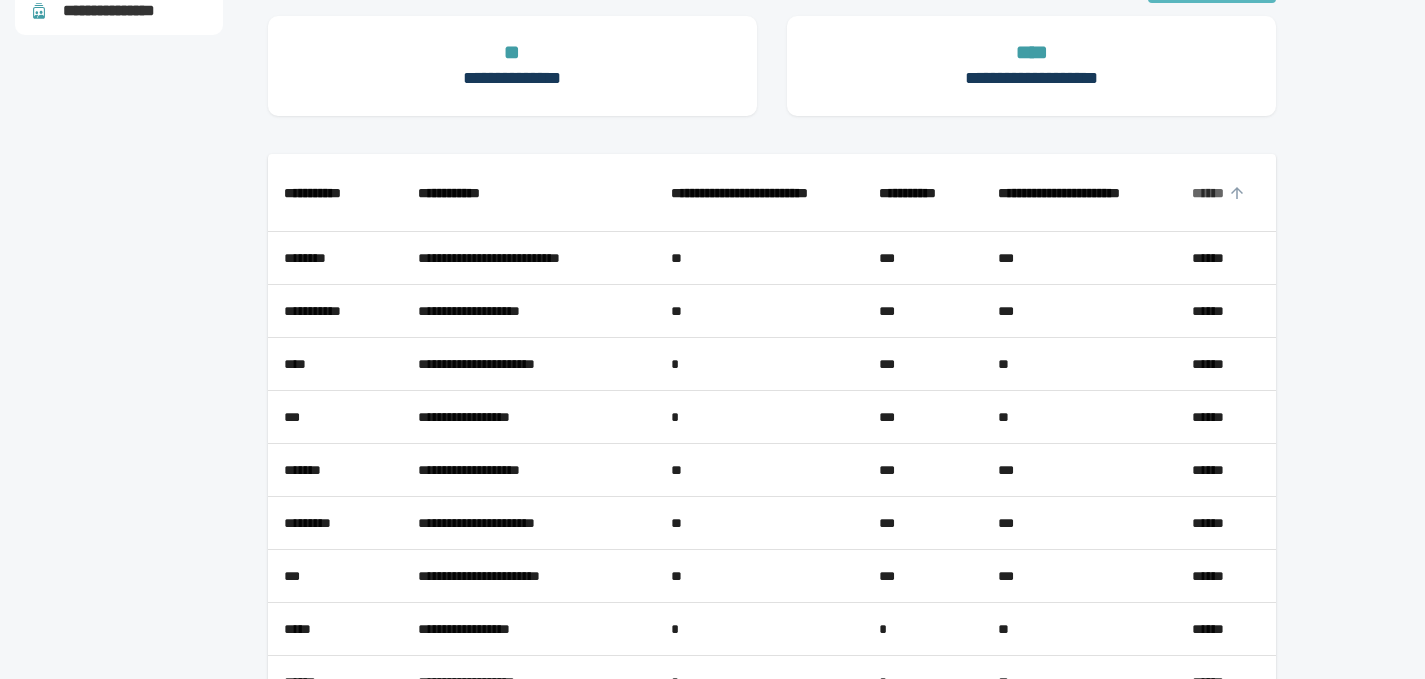 click on "******" at bounding box center [1226, 193] 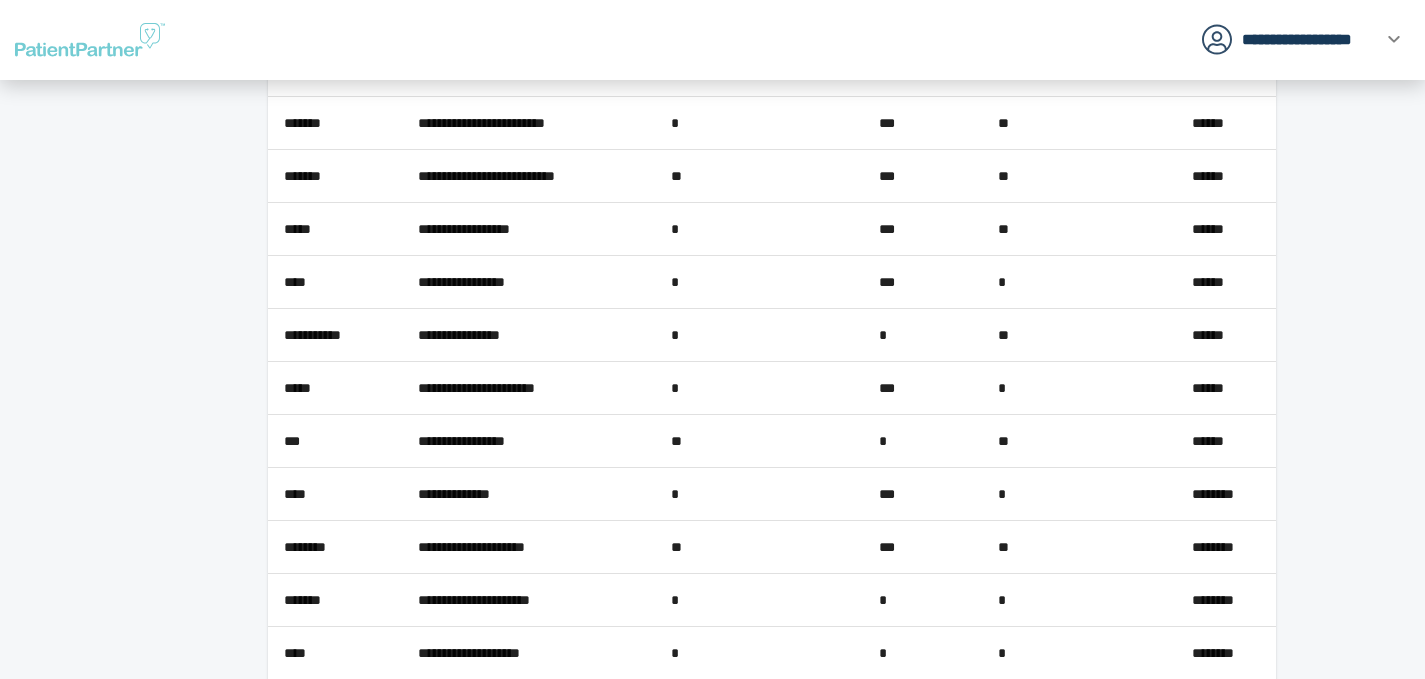 scroll, scrollTop: 1524, scrollLeft: 0, axis: vertical 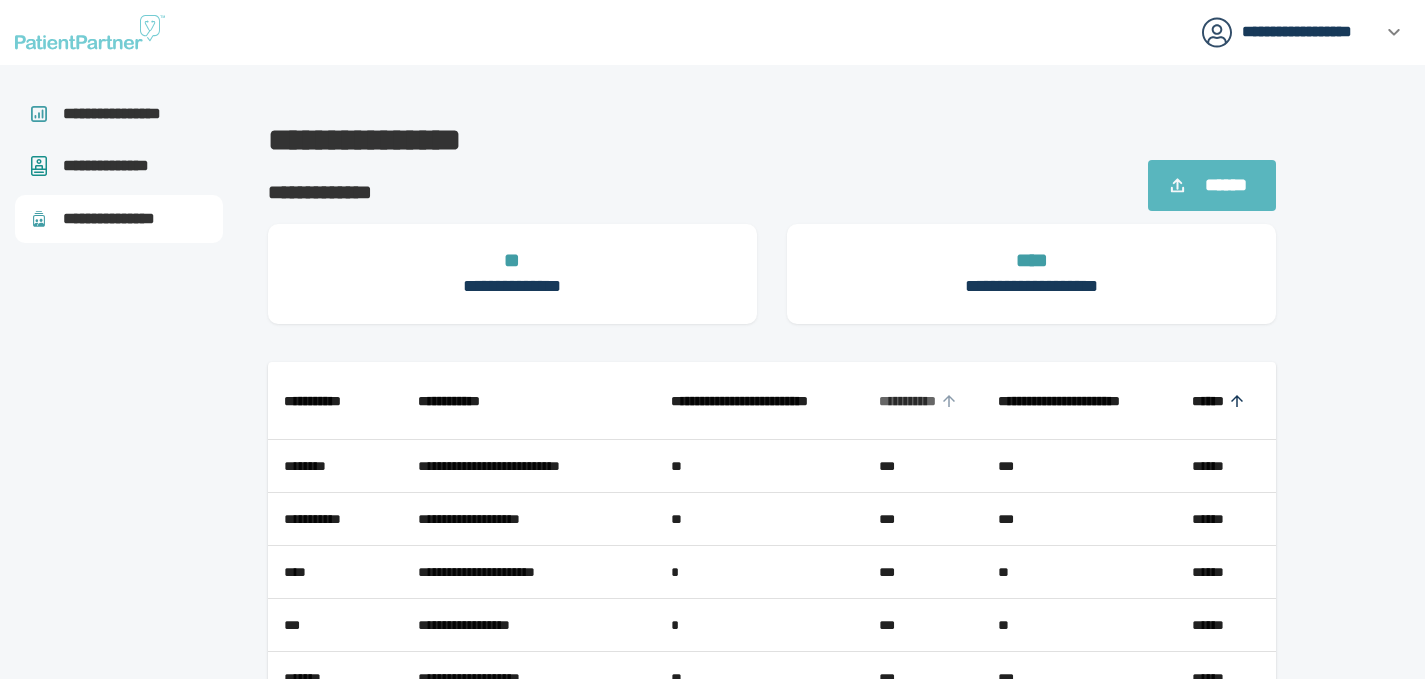 click on "**********" at bounding box center [922, 400] 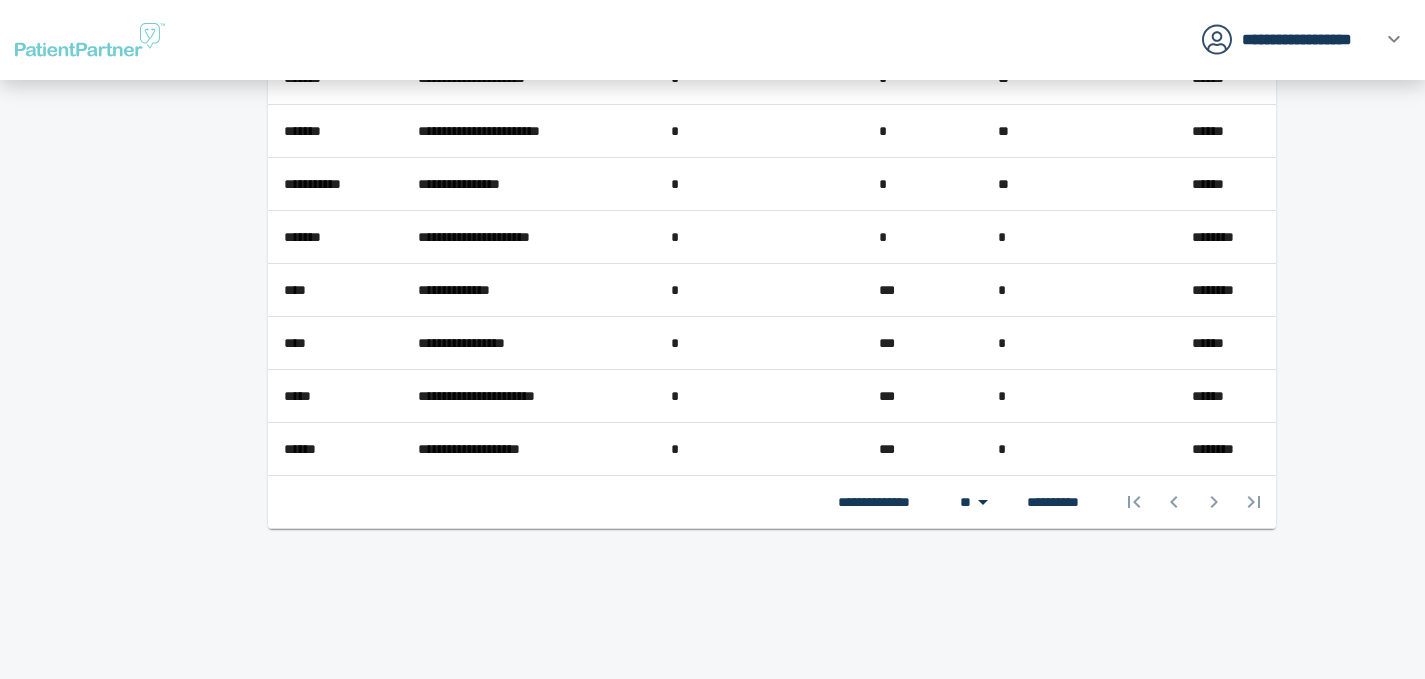 scroll, scrollTop: 0, scrollLeft: 0, axis: both 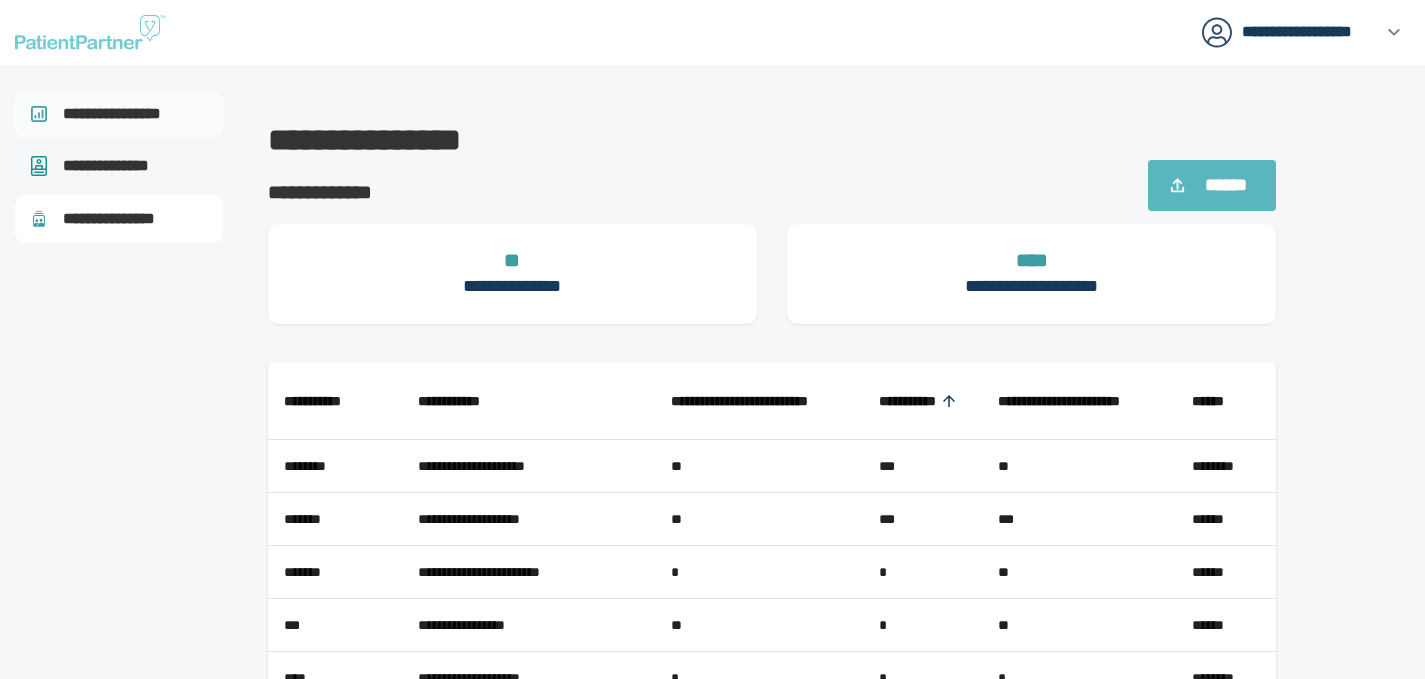 click on "**********" at bounding box center (119, 114) 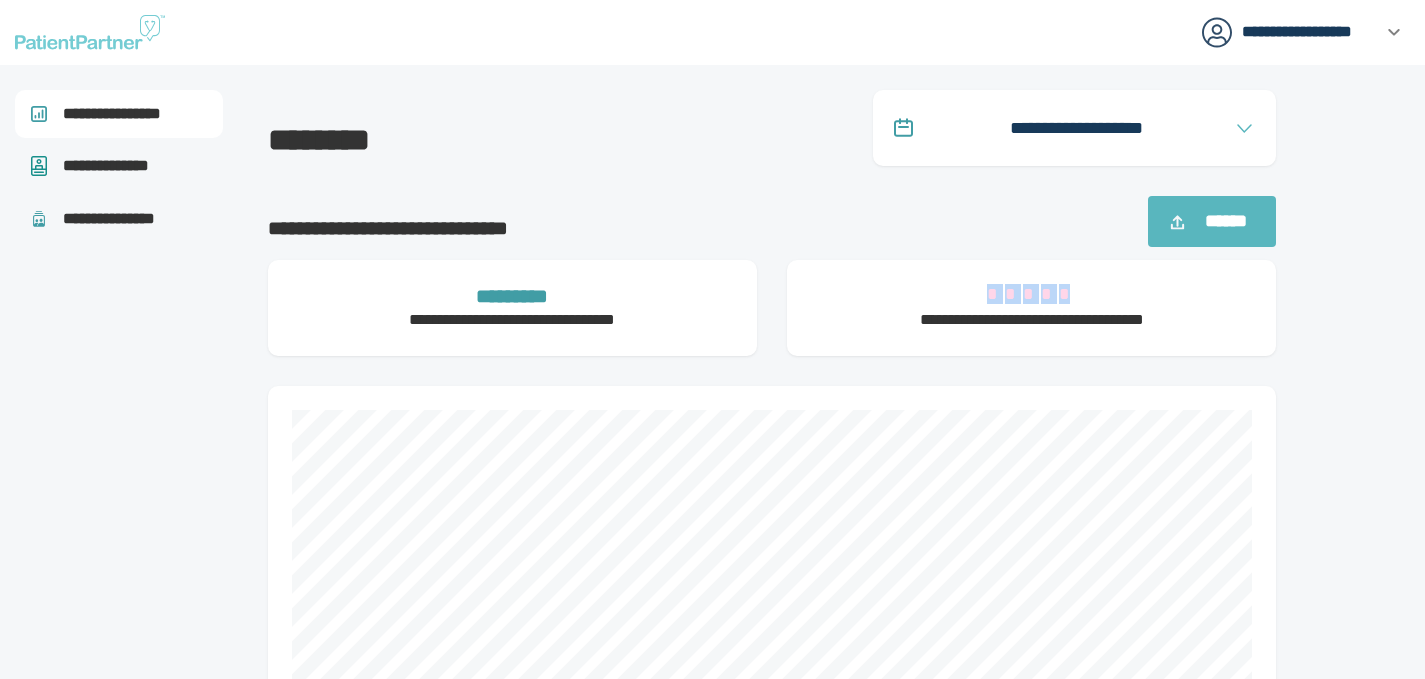 drag, startPoint x: 983, startPoint y: 298, endPoint x: 1083, endPoint y: 292, distance: 100.17984 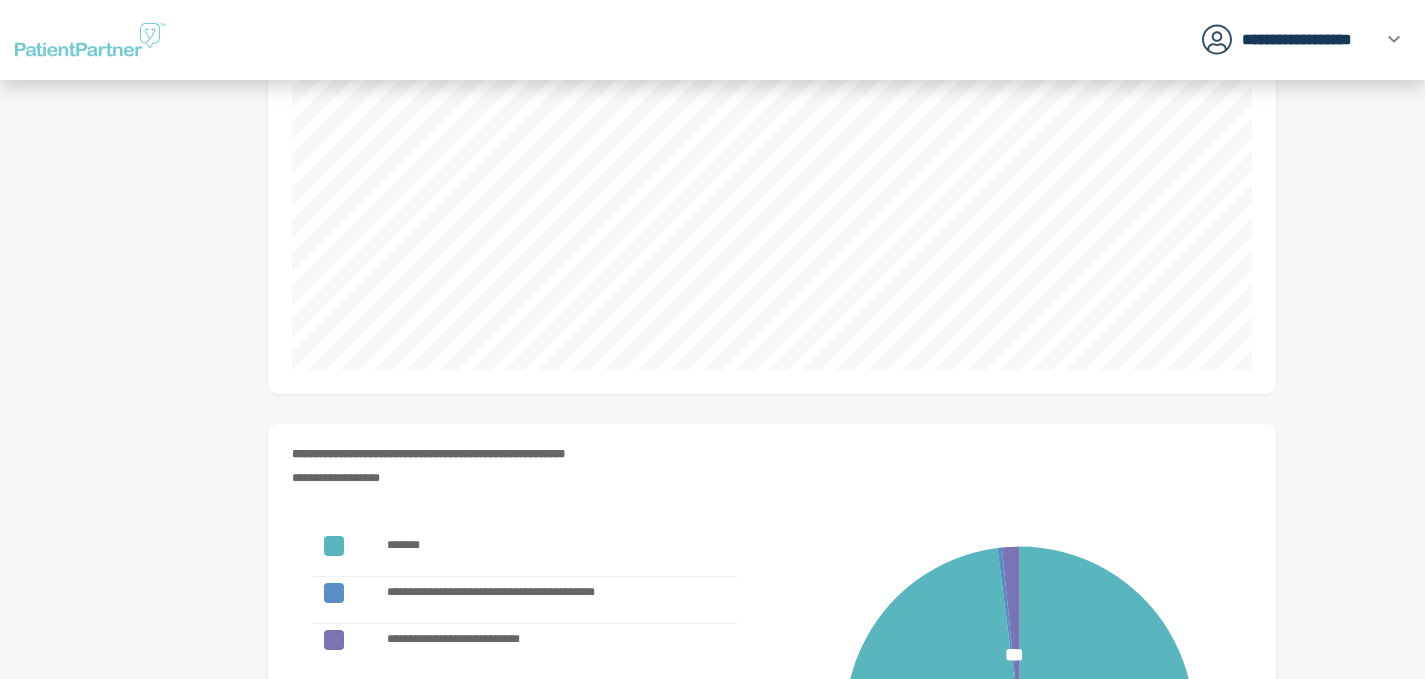 scroll, scrollTop: 0, scrollLeft: 0, axis: both 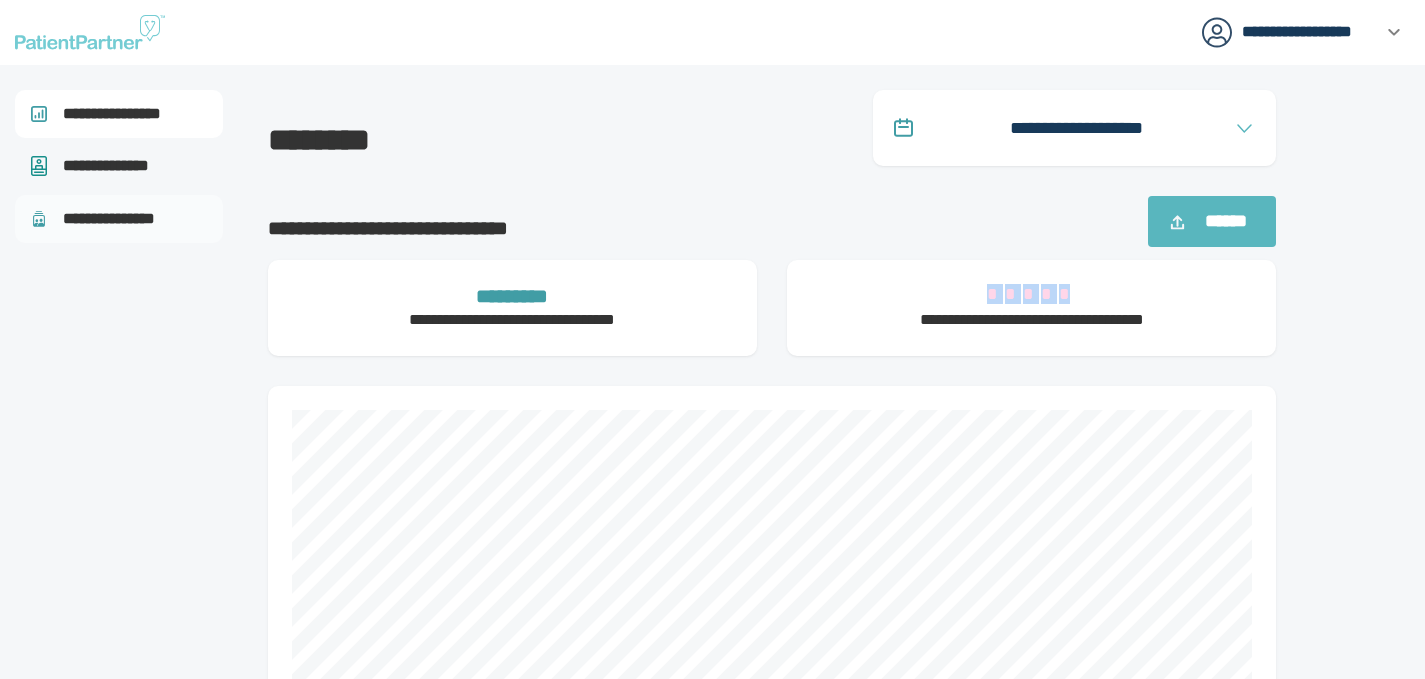click on "**********" at bounding box center [122, 219] 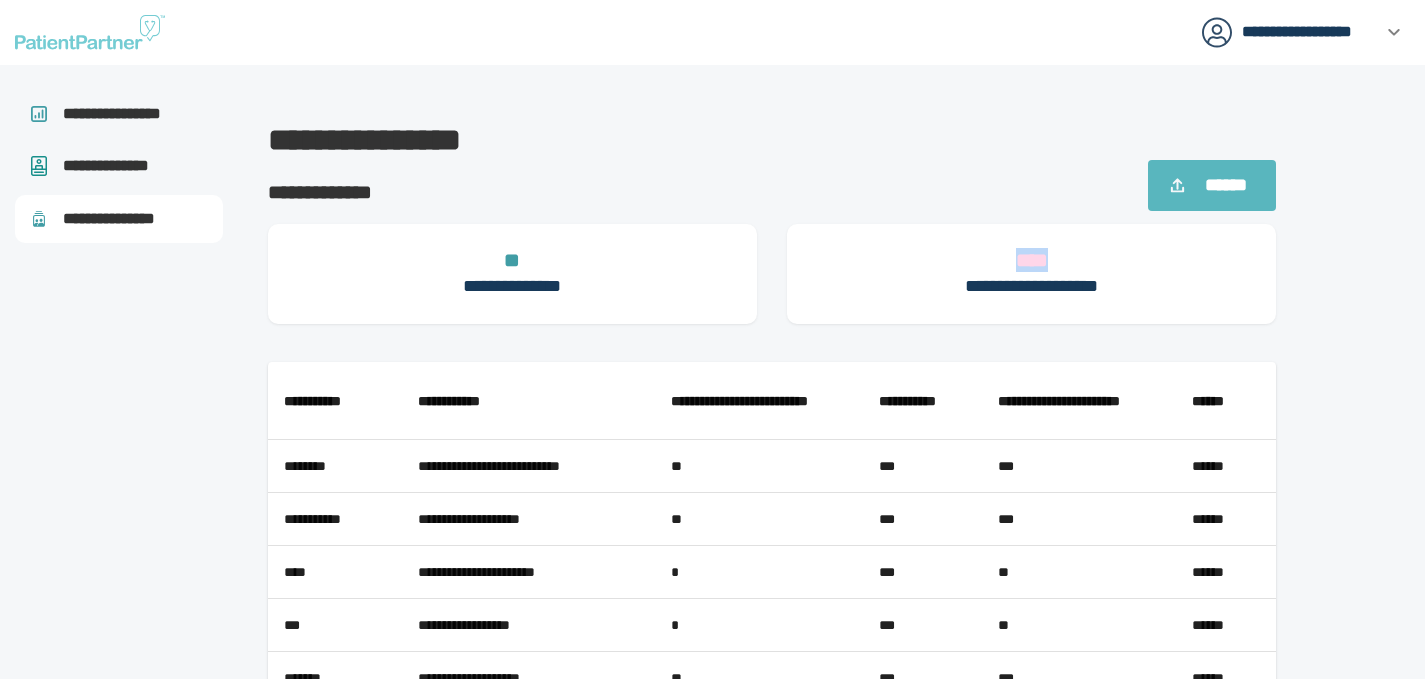 drag, startPoint x: 1005, startPoint y: 259, endPoint x: 1060, endPoint y: 253, distance: 55.326305 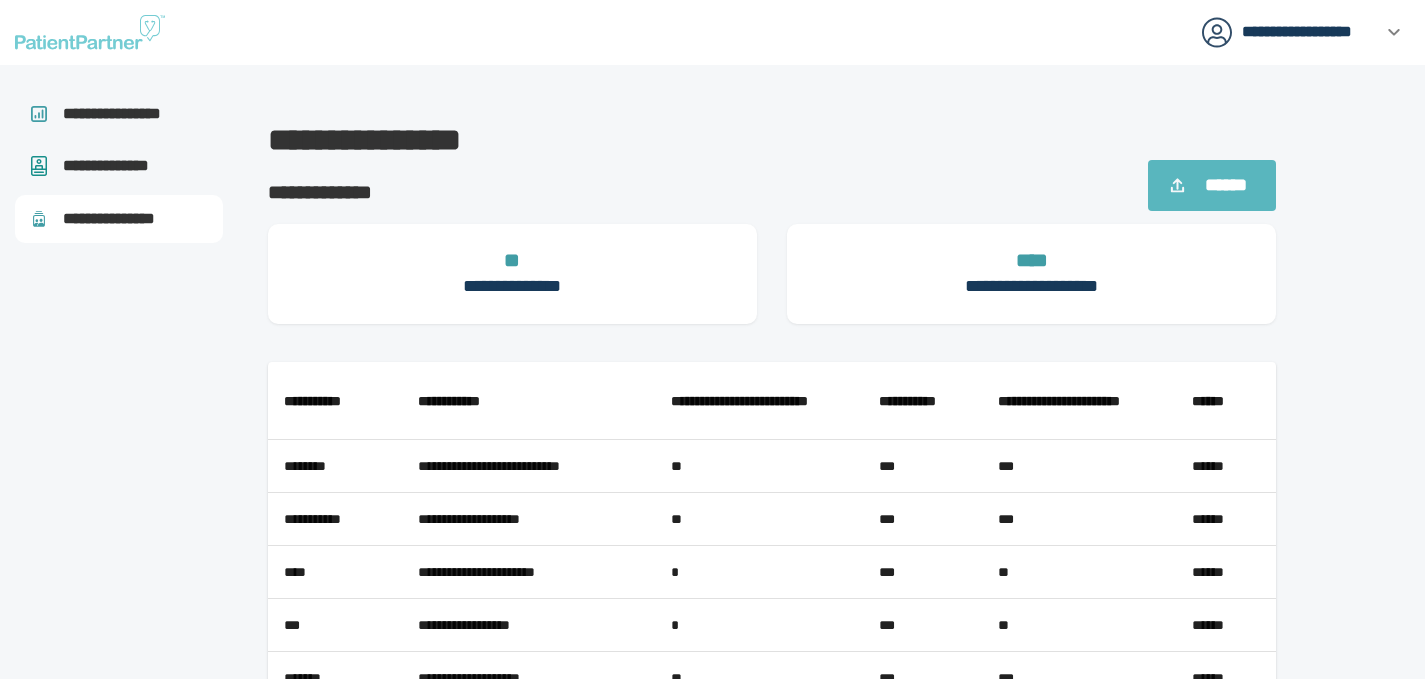 click on "****" at bounding box center (1031, 260) 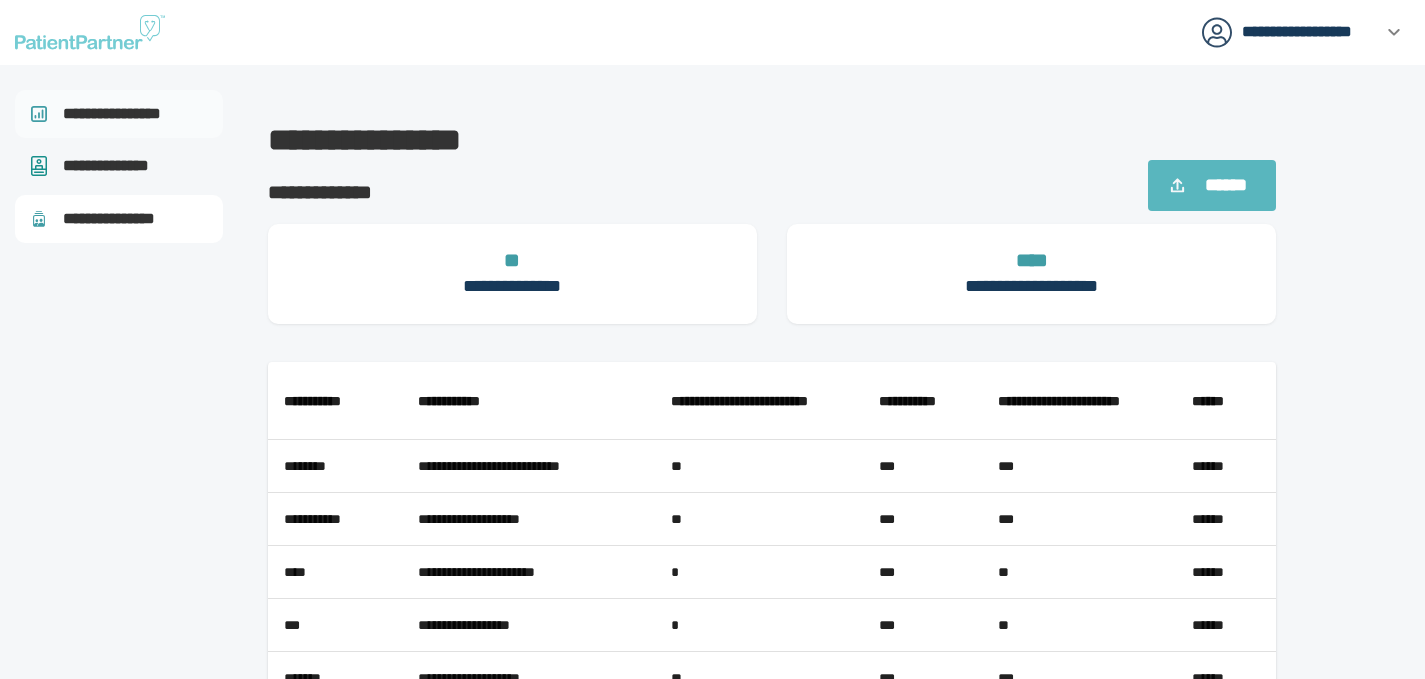click on "**********" at bounding box center [119, 114] 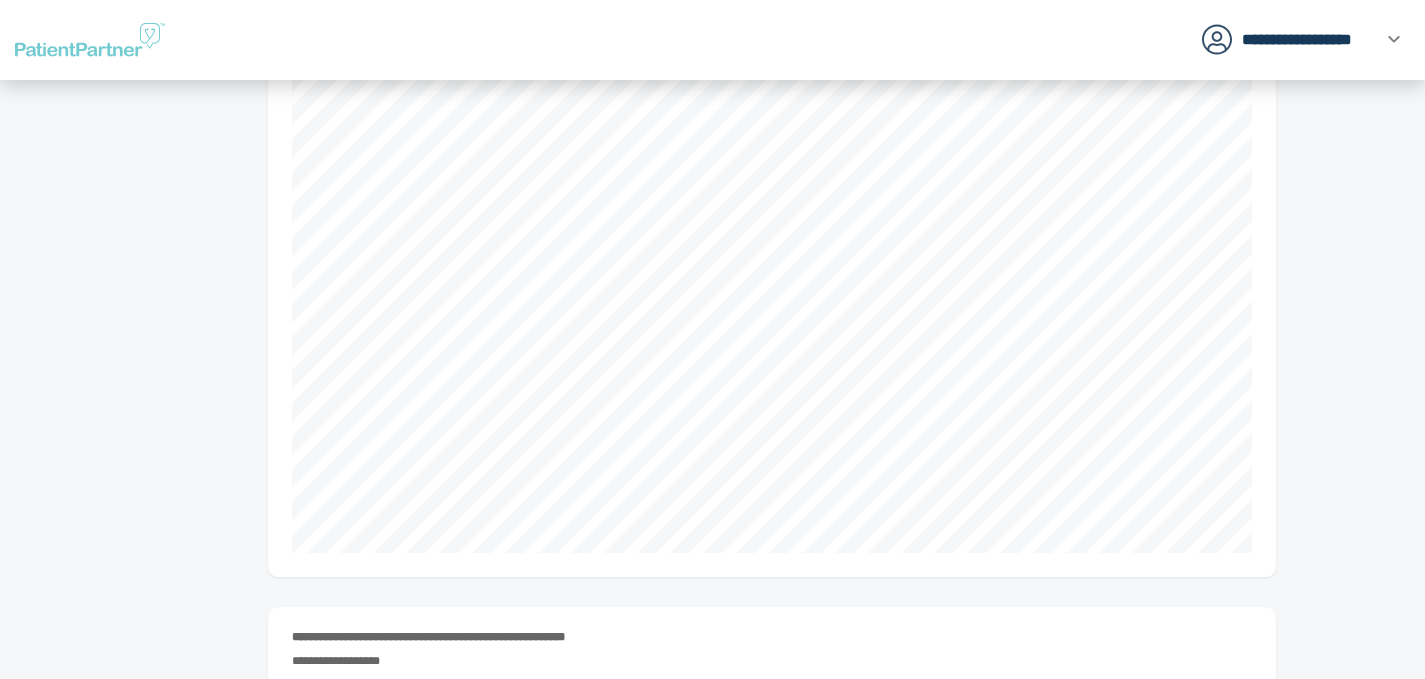 scroll, scrollTop: 0, scrollLeft: 0, axis: both 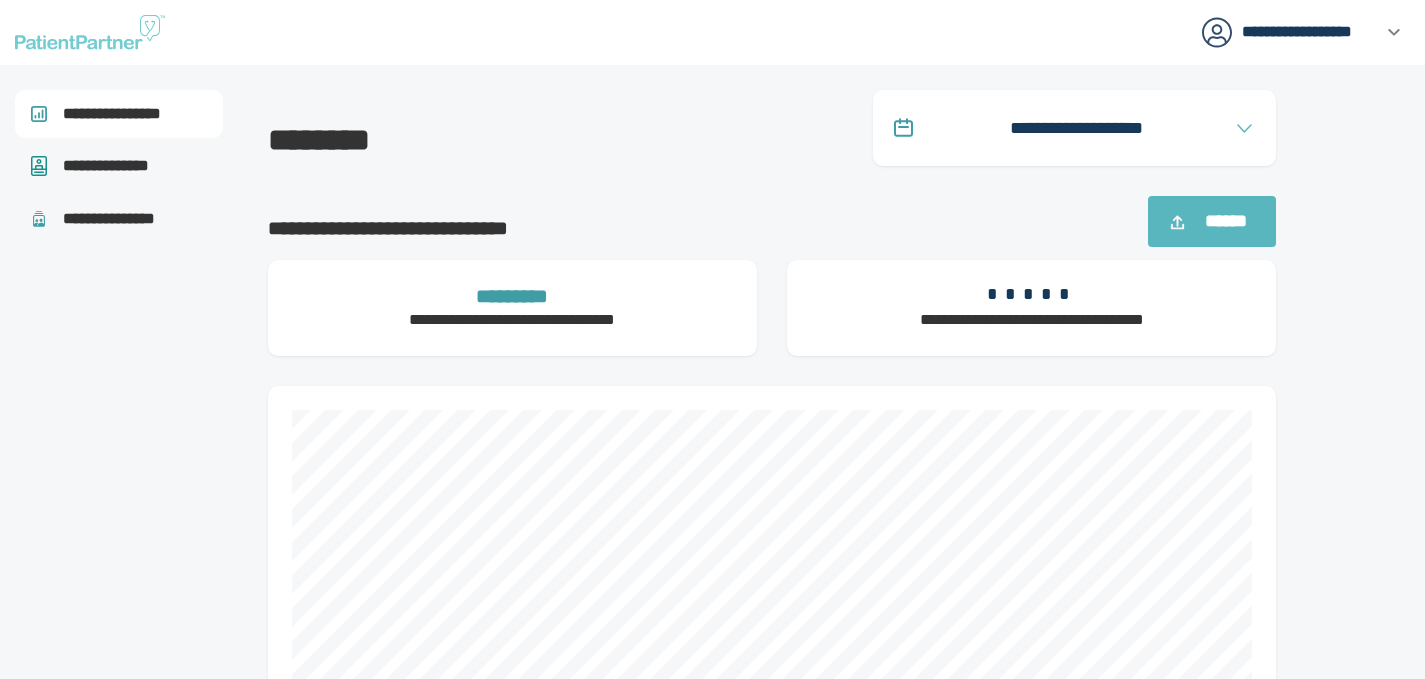 click on "**********" at bounding box center [119, 1672] 